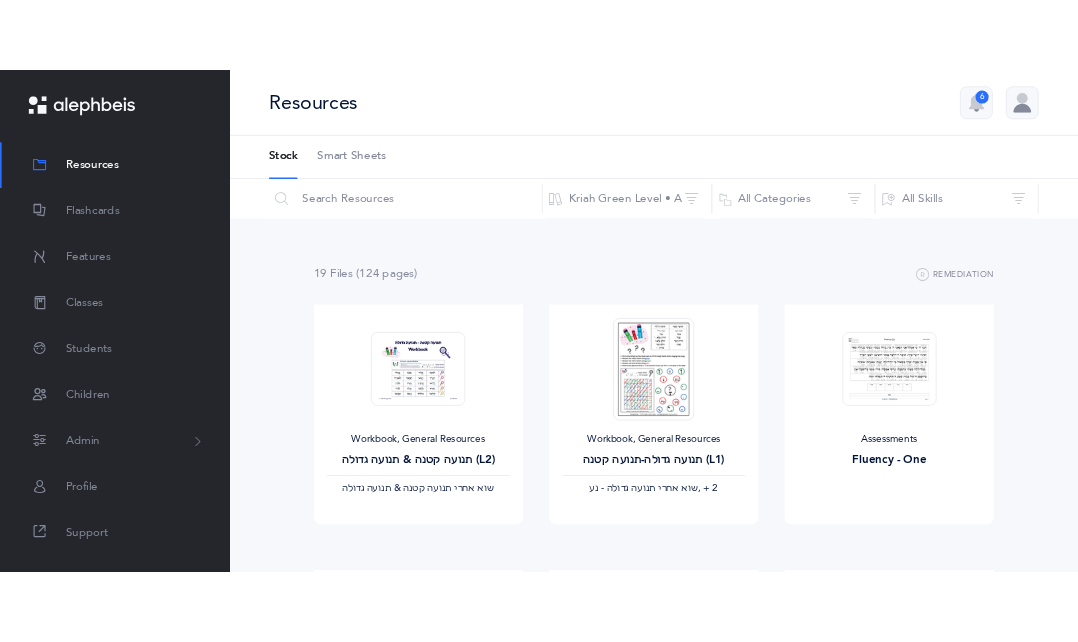 scroll, scrollTop: 0, scrollLeft: 0, axis: both 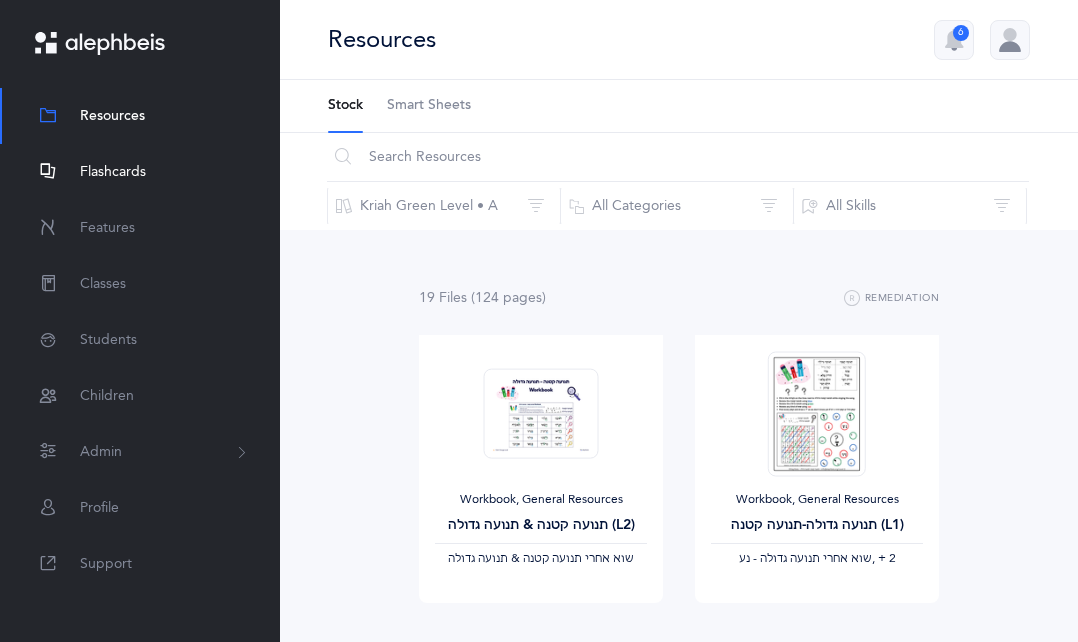 click on "Flashcards" at bounding box center (113, 172) 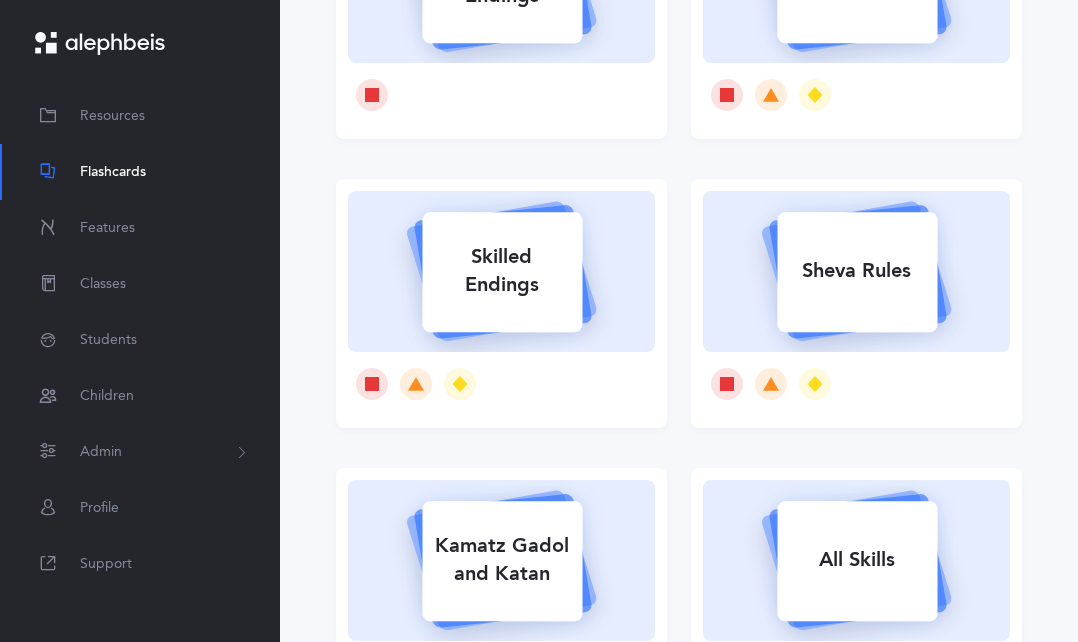 scroll, scrollTop: 700, scrollLeft: 0, axis: vertical 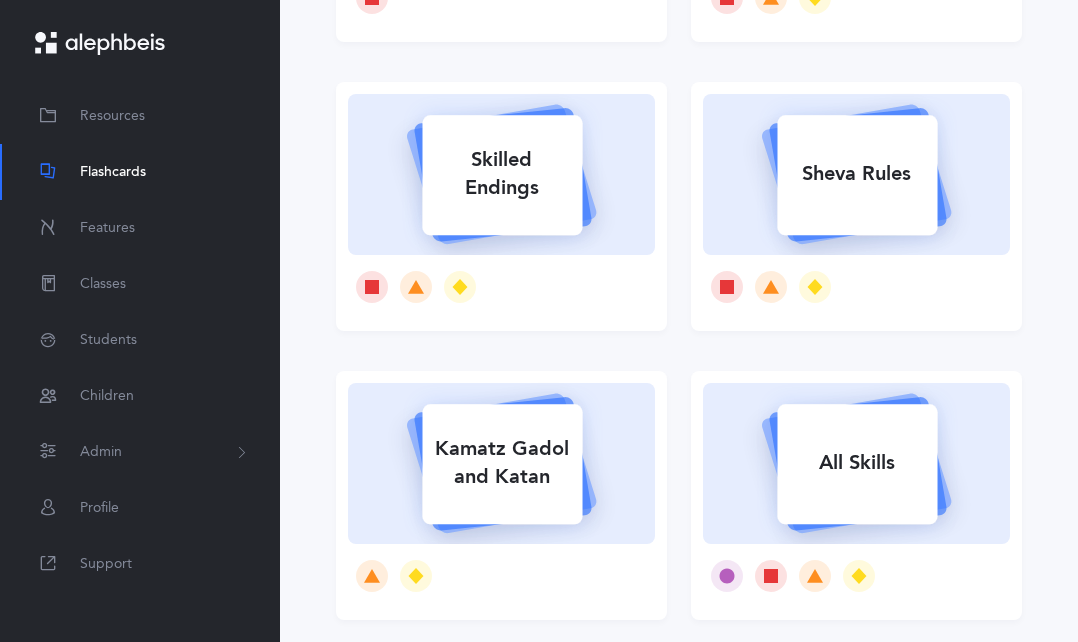 click on "Skilled Endings" at bounding box center (502, 174) 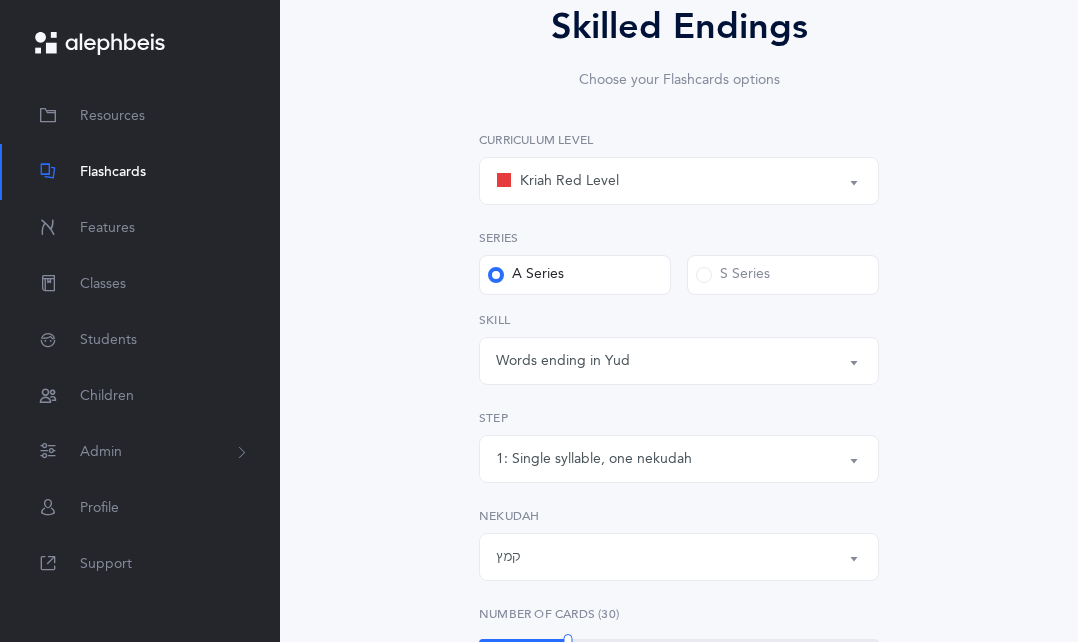scroll, scrollTop: 200, scrollLeft: 0, axis: vertical 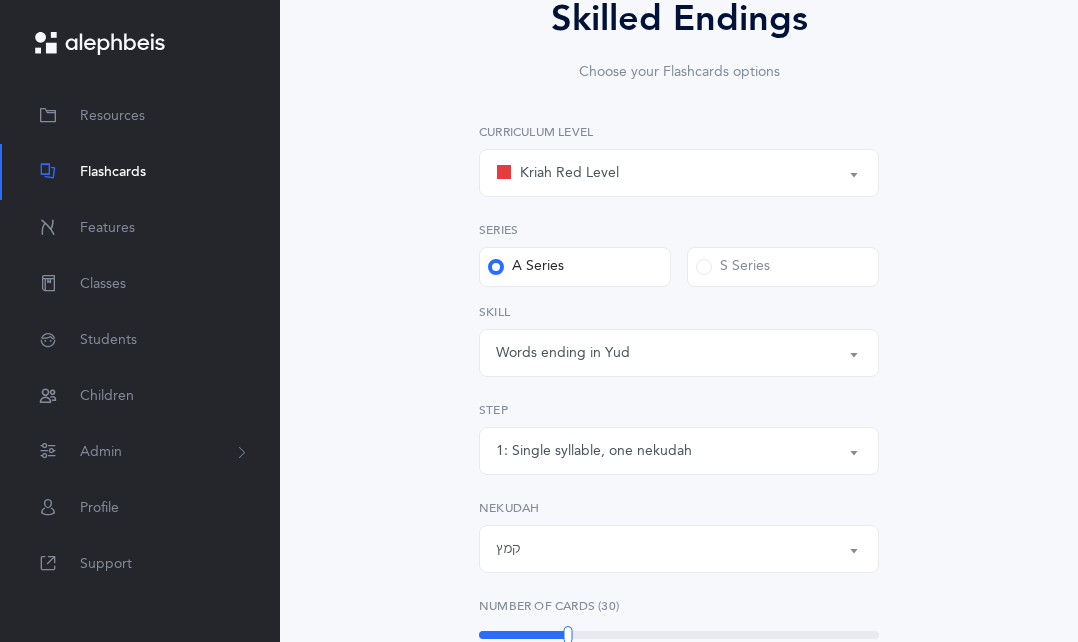 click on "Words ending in Yud" at bounding box center [563, 353] 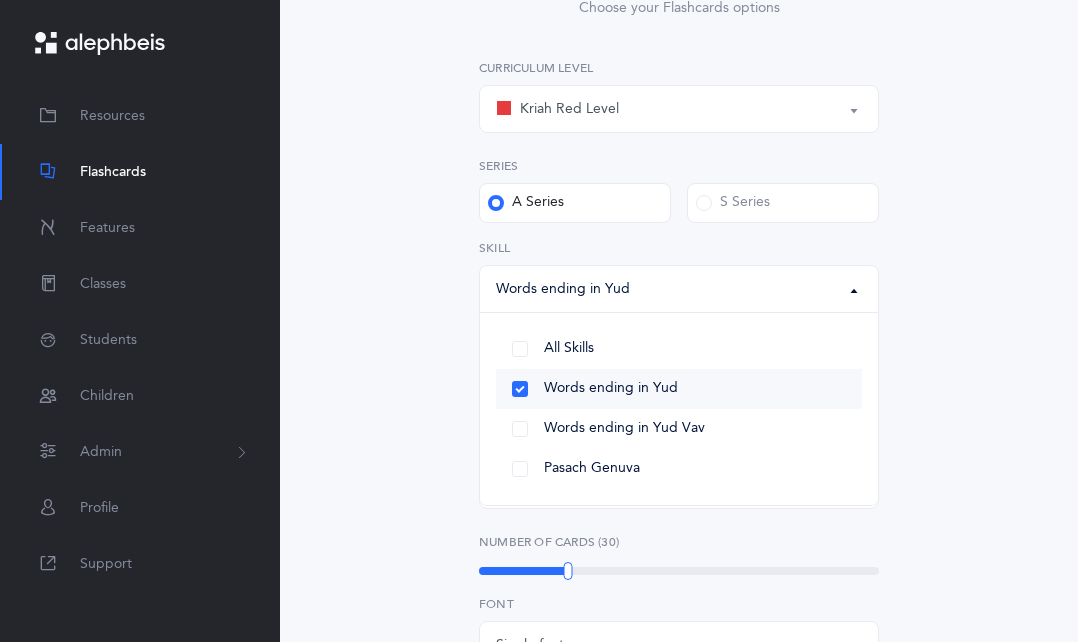 scroll, scrollTop: 300, scrollLeft: 0, axis: vertical 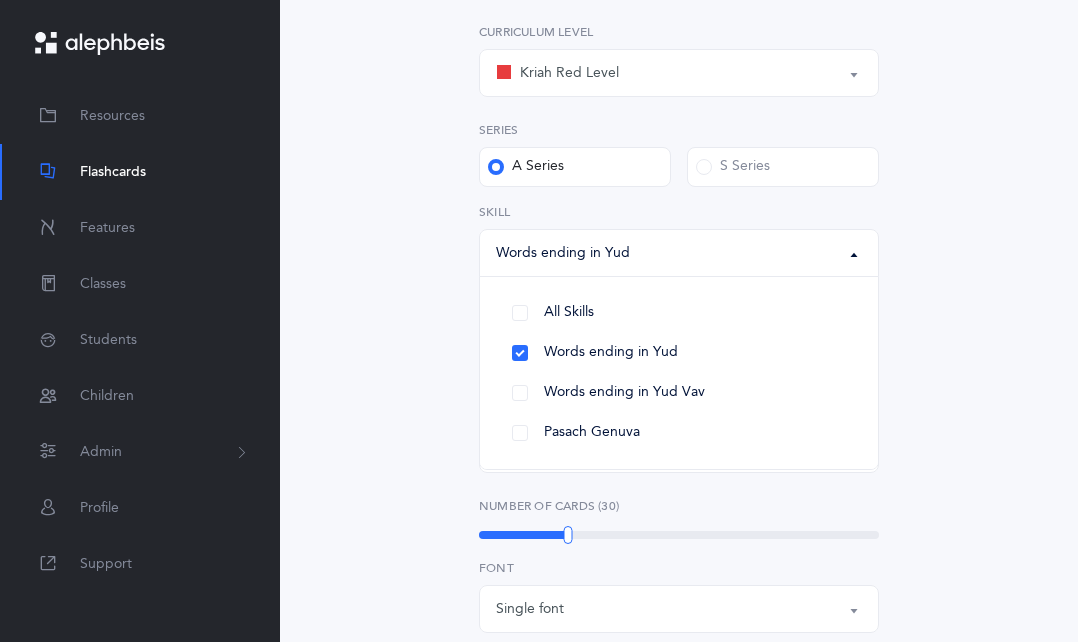 click on "Kriah Red Level" at bounding box center (679, 73) 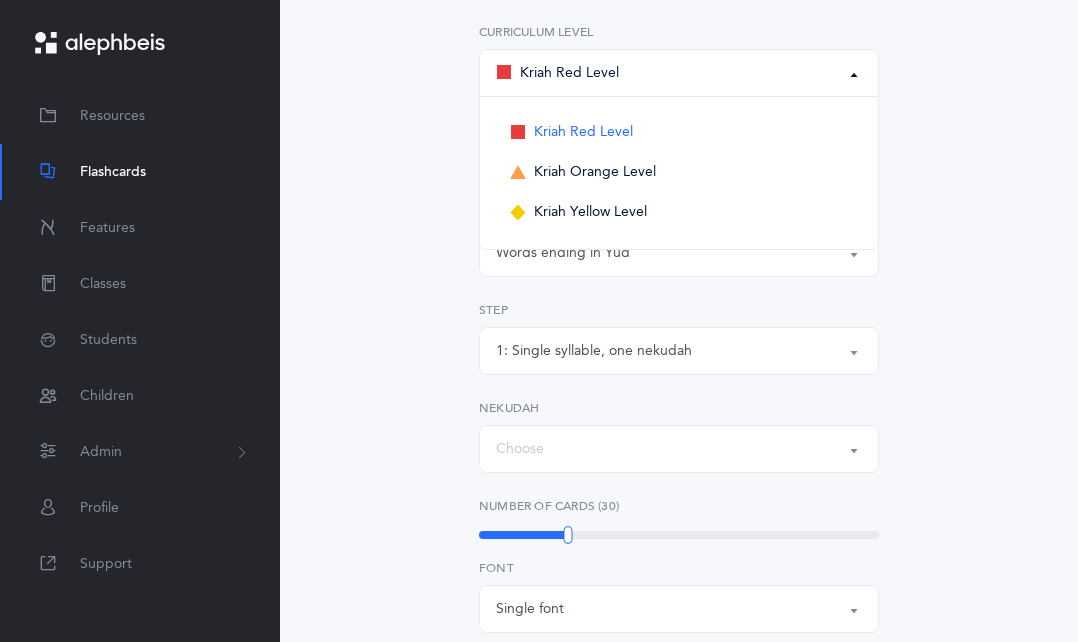 click on "Kriah Red Level" at bounding box center [679, 73] 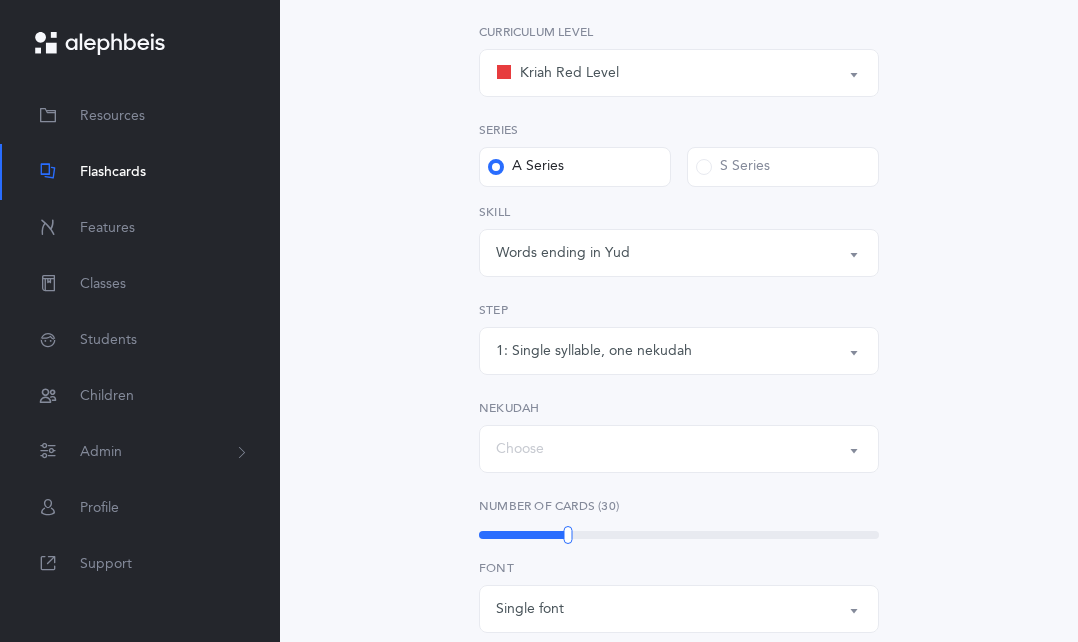 click on "Kriah Red Level" at bounding box center [679, 73] 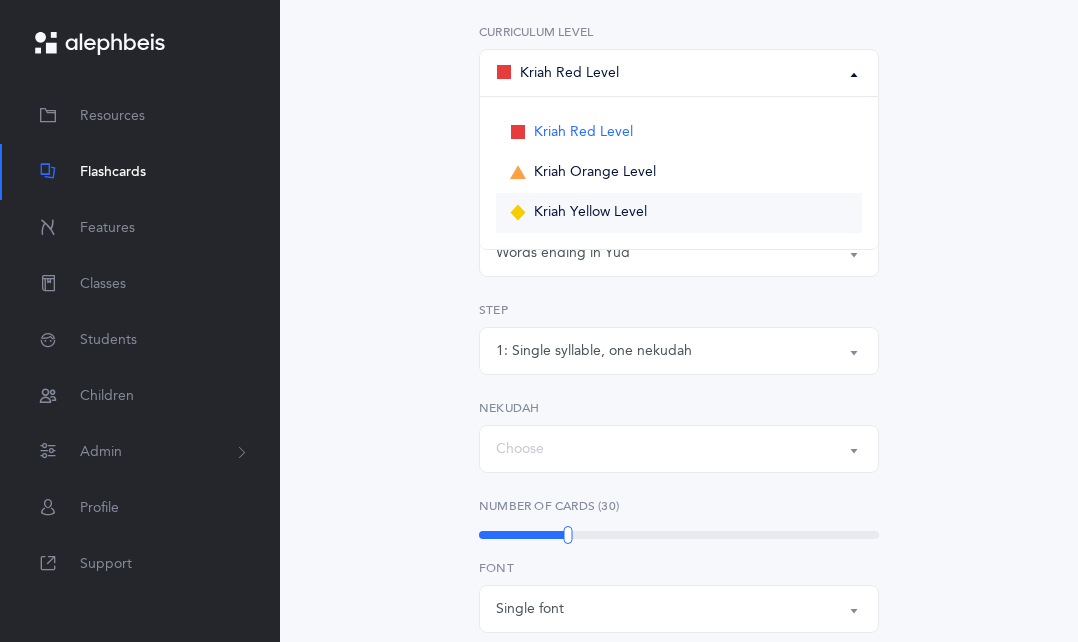 click on "Kriah Yellow Level" at bounding box center [590, 213] 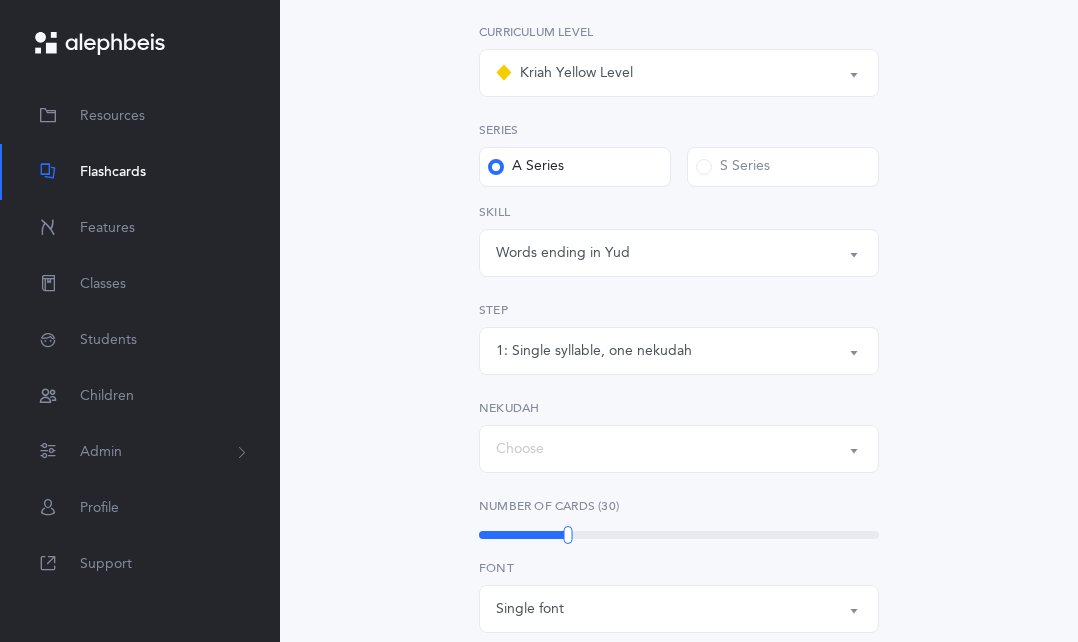 click on "1: Single syllable, one nekudah" at bounding box center [679, 351] 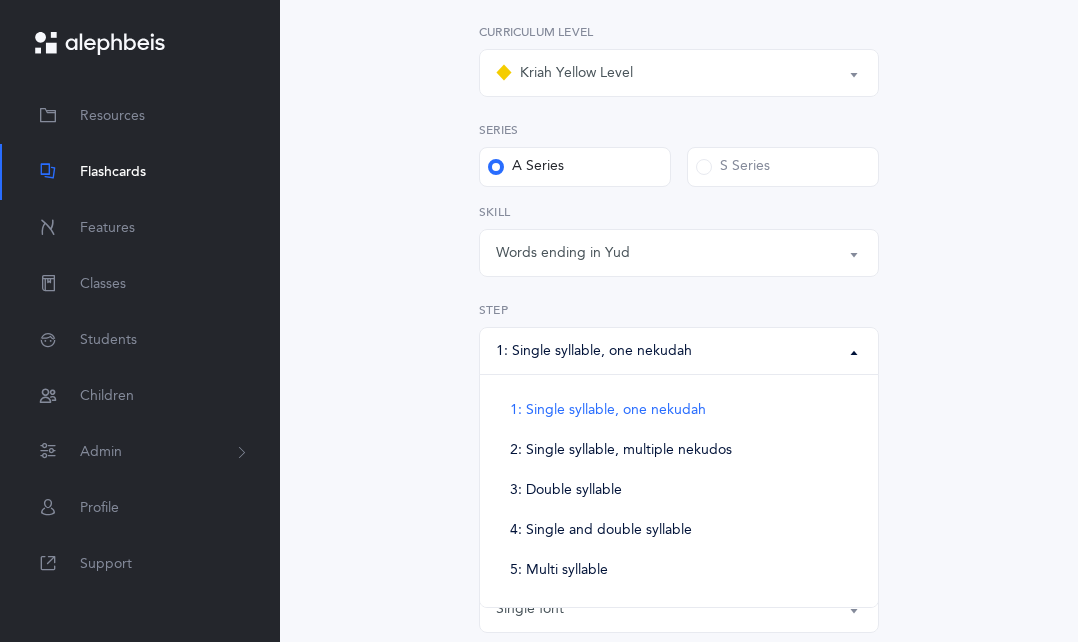 click on "Words ending in Yud" at bounding box center (679, 253) 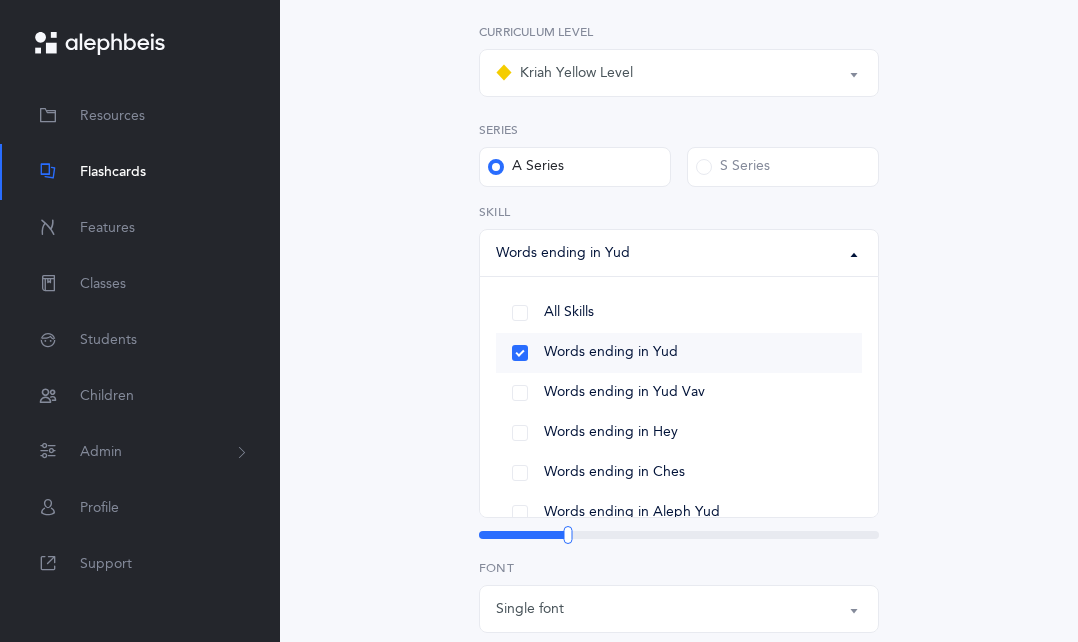 click on "Words ending in Yud" at bounding box center (679, 353) 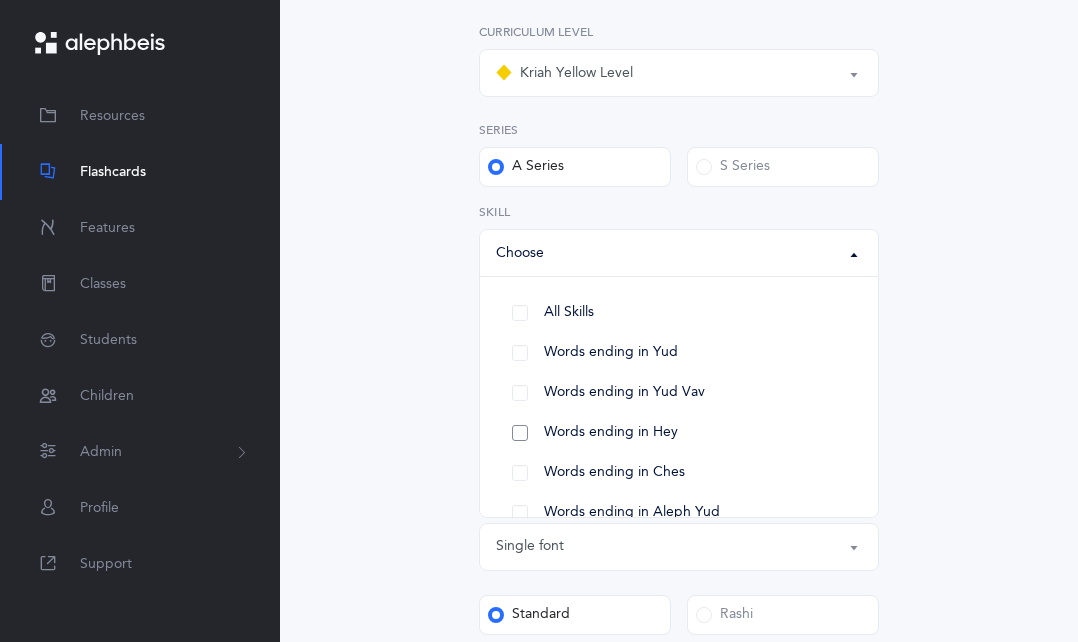 click on "Words ending in Hey" at bounding box center [679, 433] 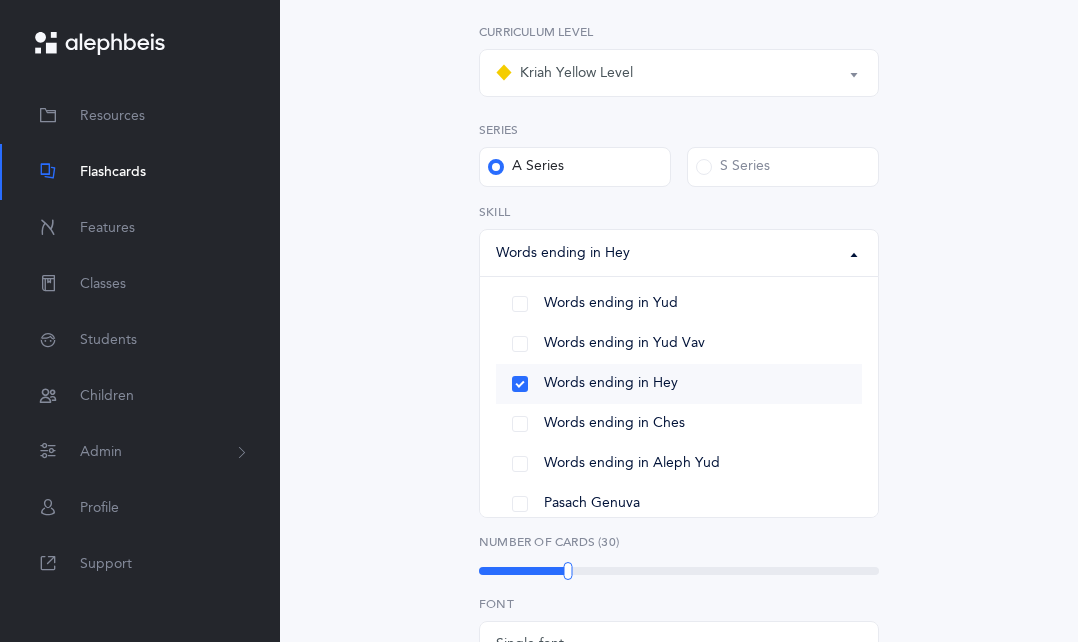 scroll, scrollTop: 72, scrollLeft: 0, axis: vertical 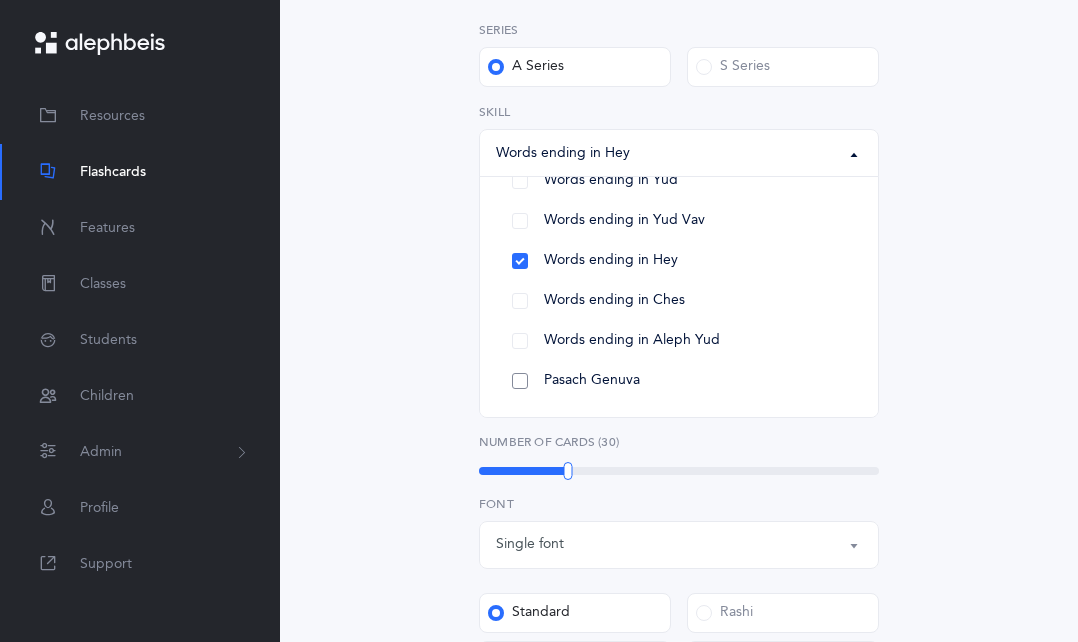 click on "Pasach Genuva" at bounding box center (679, 381) 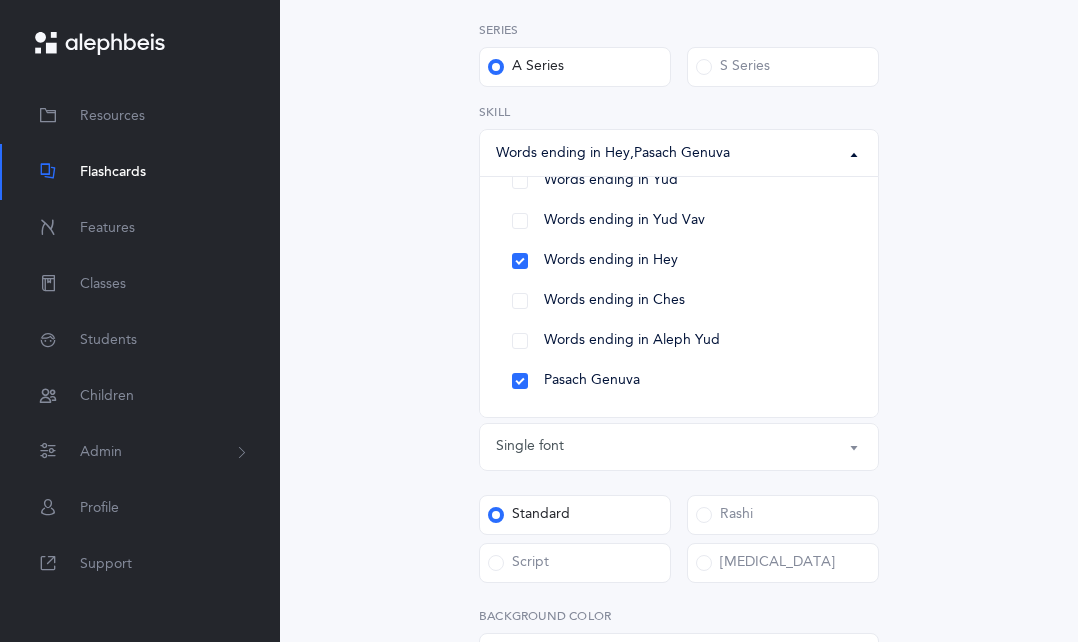 click on "Skilled Endings   Choose your Flashcards options         Kriah Red Level
Kriah Orange Level
Kriah Yellow Level
Kriah Yellow Level     Kriah Red Level
Kriah Orange Level
Kriah Yellow Level
Curriculum Level
Series
A Series
S Series
All Skills
Words ending in Yud
Words ending in Yud Vav
Words ending in Hey
Words ending in [PERSON_NAME]
Words ending in Aleph Yud
Pasach Genuva
Words ending in Hey ,  Pasach Genuva
All Skills
Words ending in Yud
Words ending in Yud Vav
Words ending in Hey
Words ending in [PERSON_NAME]
Words ending in Aleph Yud
Pasach Genuva
Skill
Words with sheva skills
Exclude
Include
Advanced Options
Upgrade your plan to Ultimate
Upgrade your plan to
Ultimate     20   per student / school year" at bounding box center [679, 382] 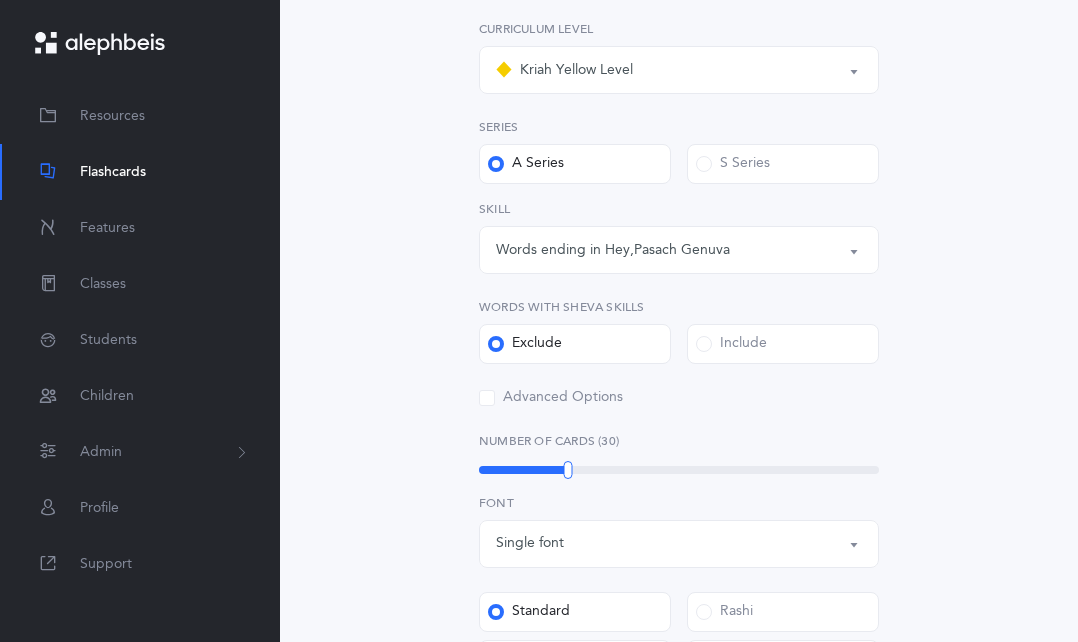 scroll, scrollTop: 400, scrollLeft: 0, axis: vertical 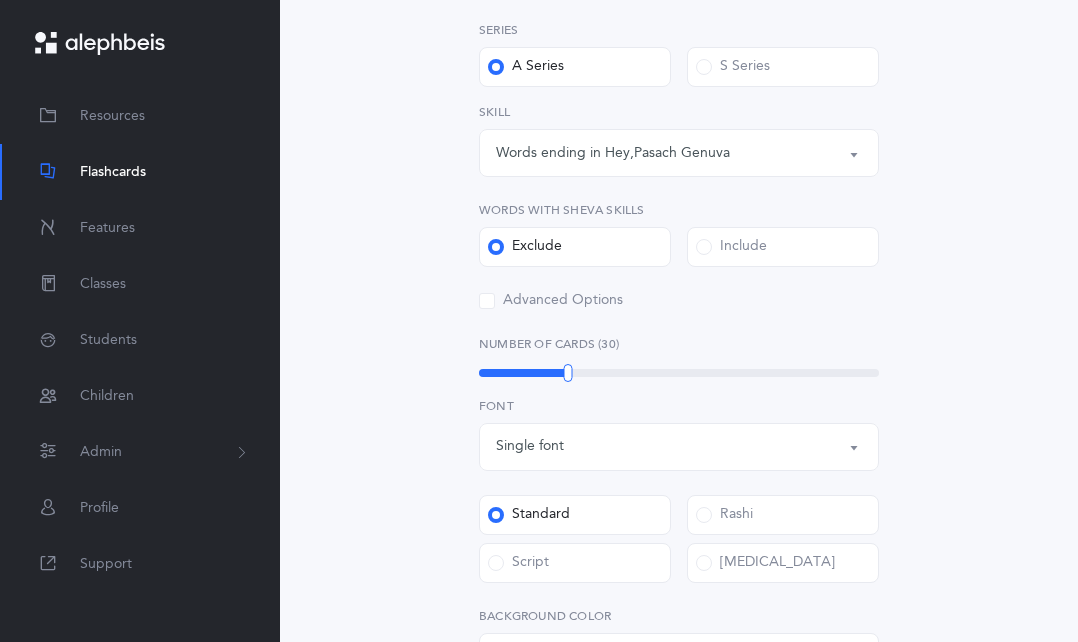 click at bounding box center [704, 247] 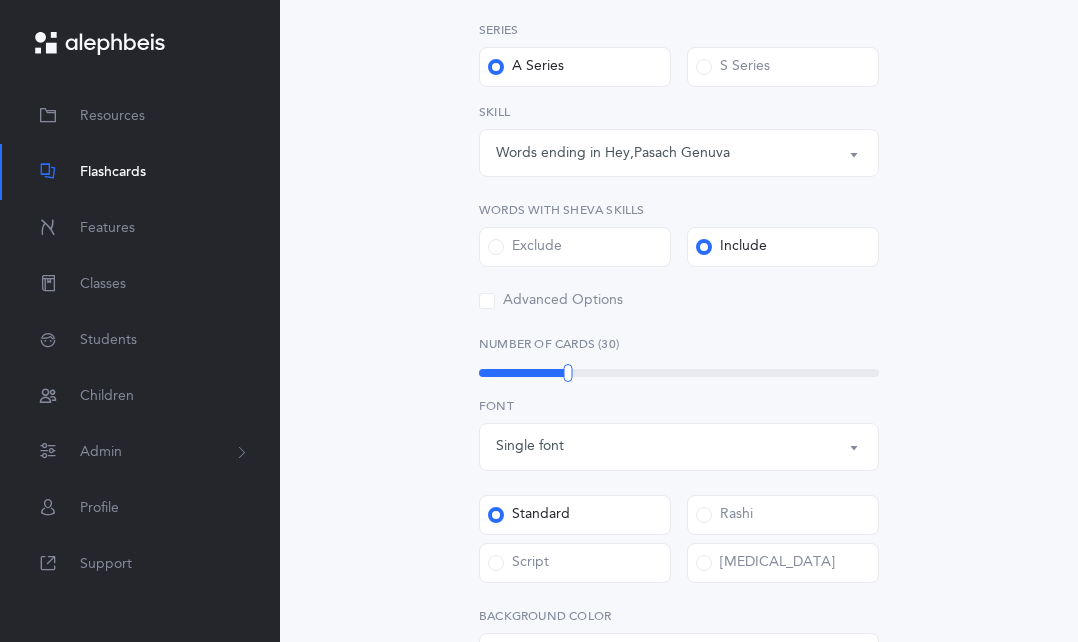 click at bounding box center (496, 247) 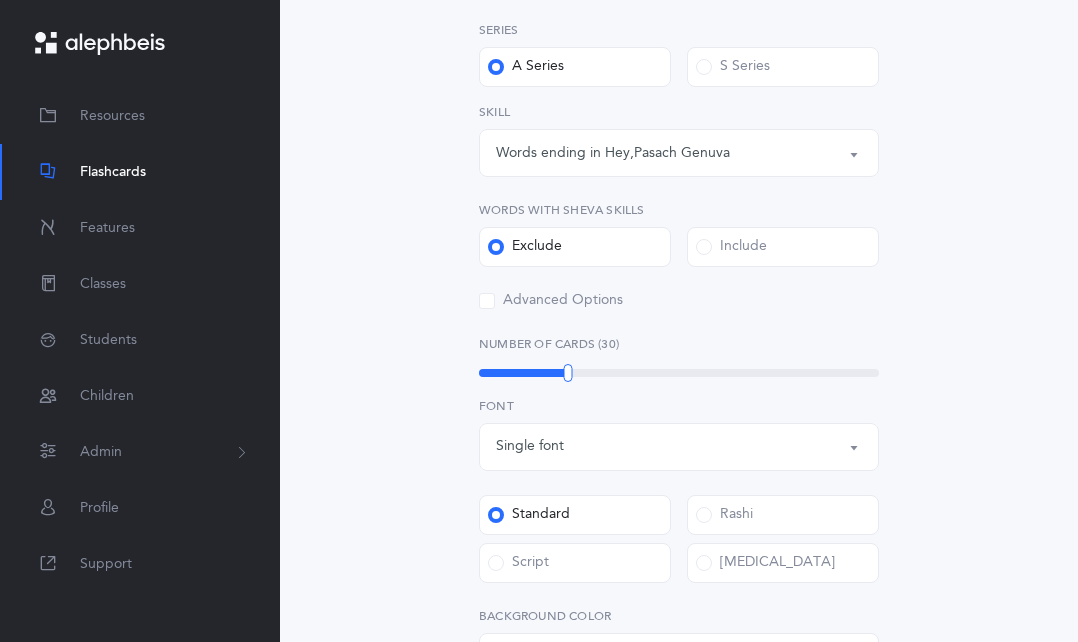 click on "Include" at bounding box center (731, 247) 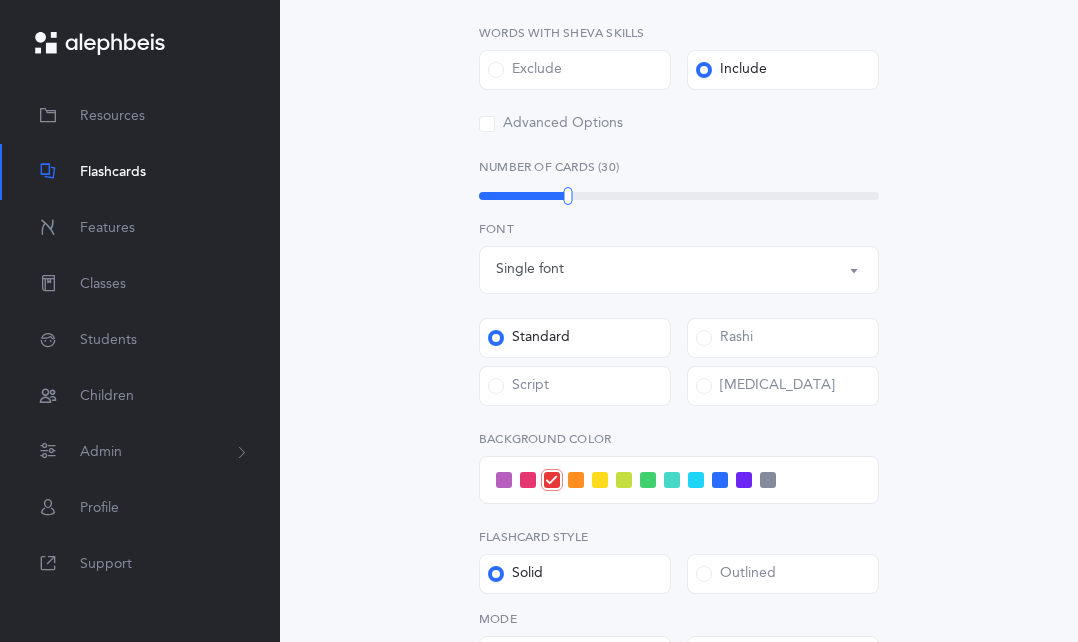 scroll, scrollTop: 800, scrollLeft: 0, axis: vertical 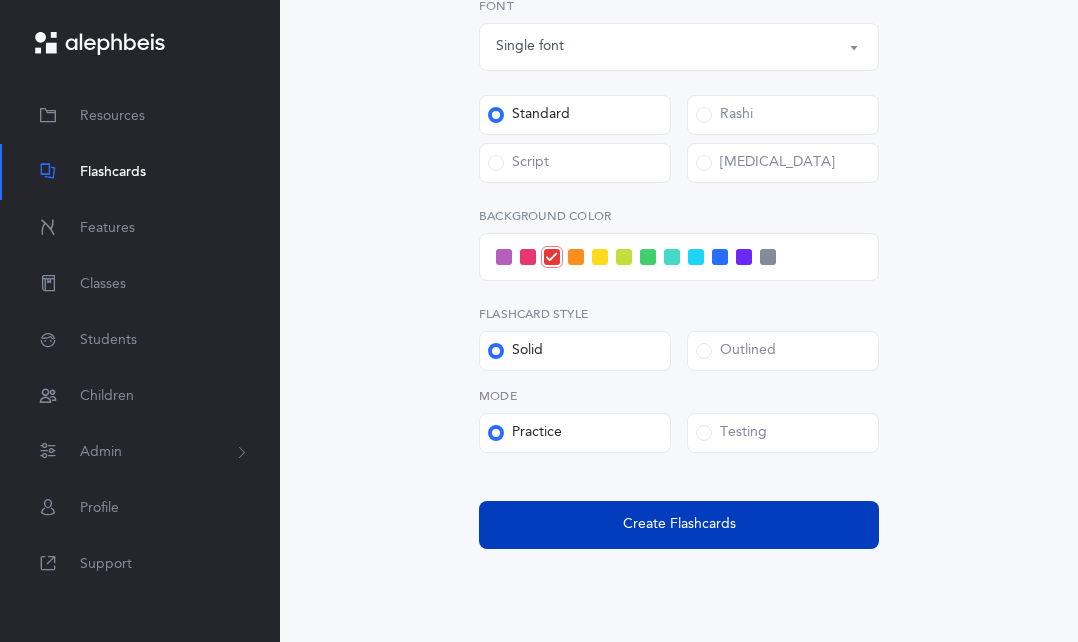 click on "Create Flashcards" at bounding box center [679, 524] 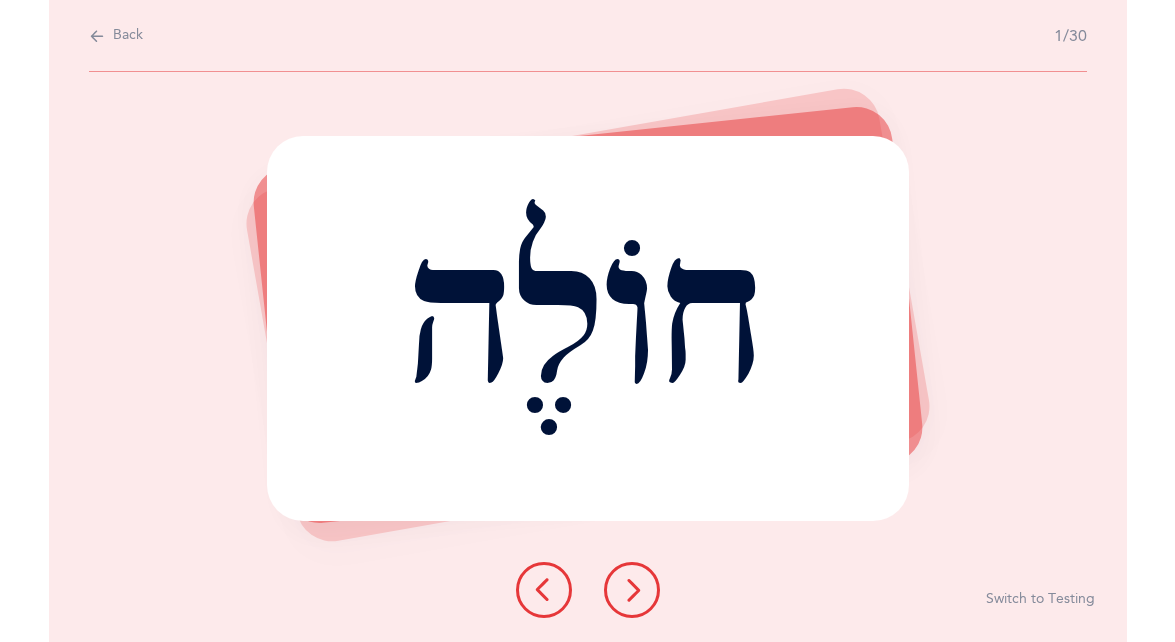 scroll, scrollTop: 0, scrollLeft: 0, axis: both 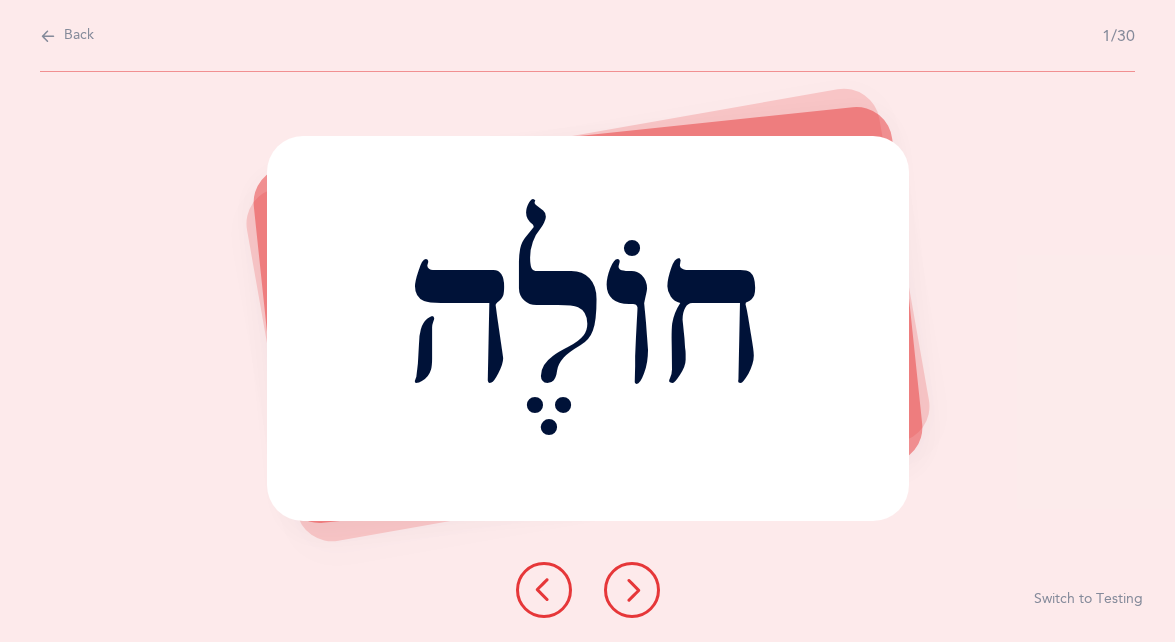 click at bounding box center [632, 590] 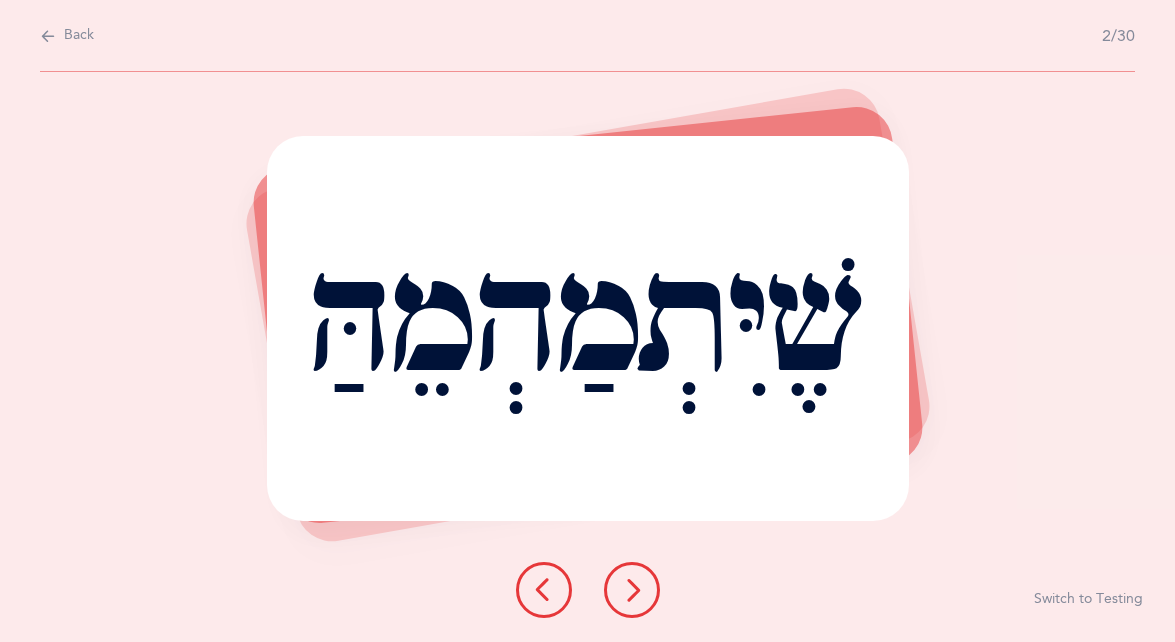 click at bounding box center (632, 590) 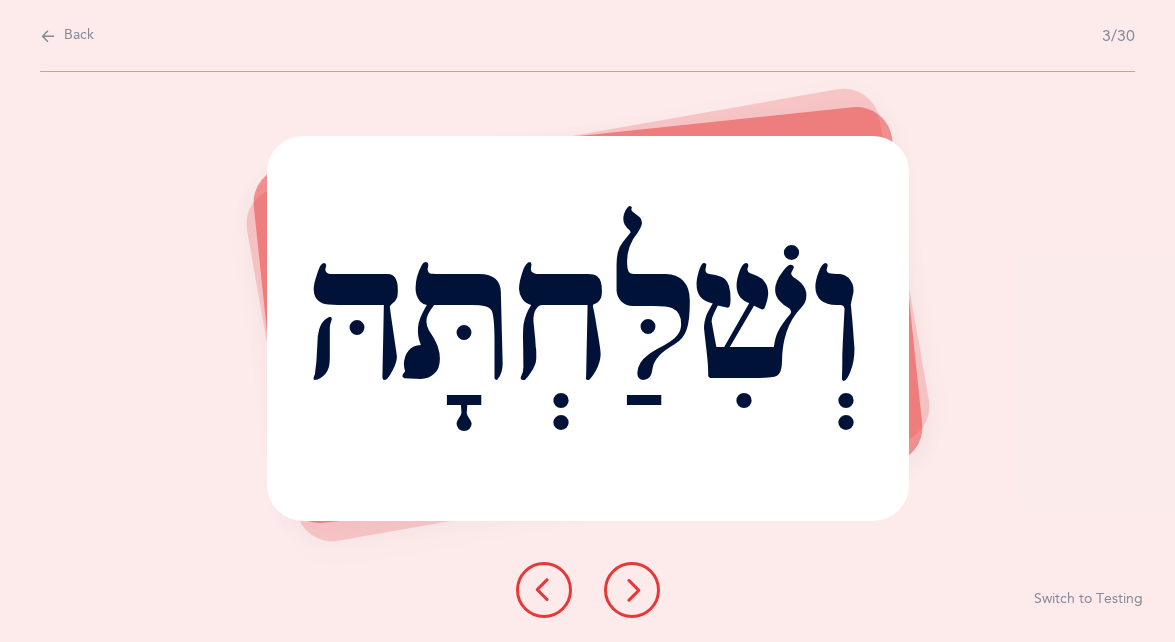 click at bounding box center [632, 590] 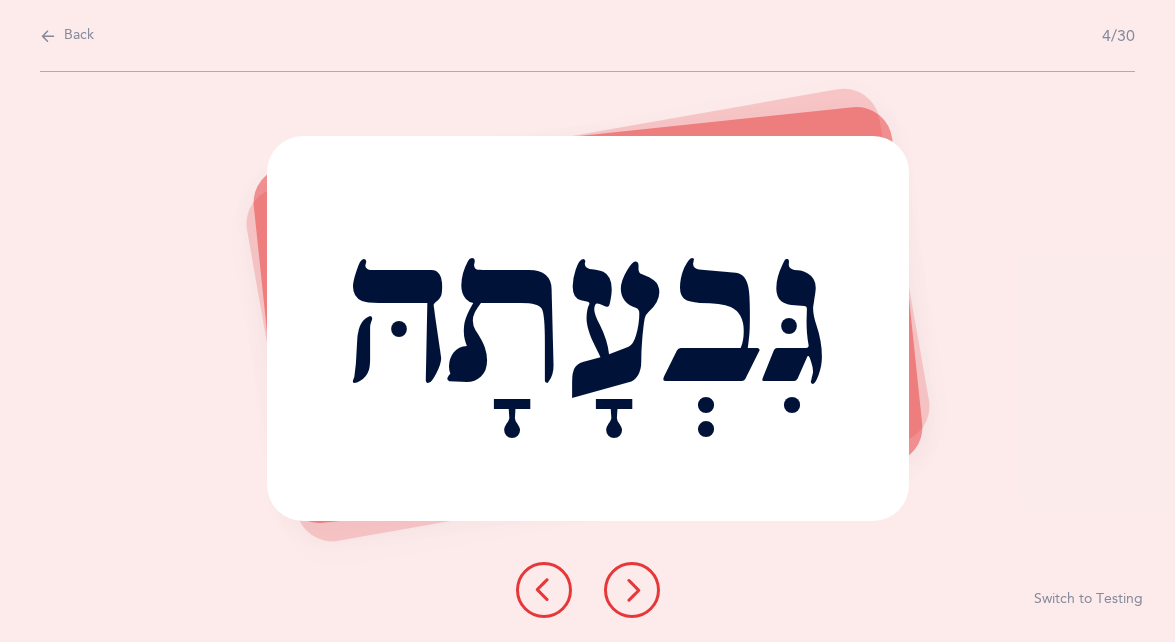 click at bounding box center [632, 590] 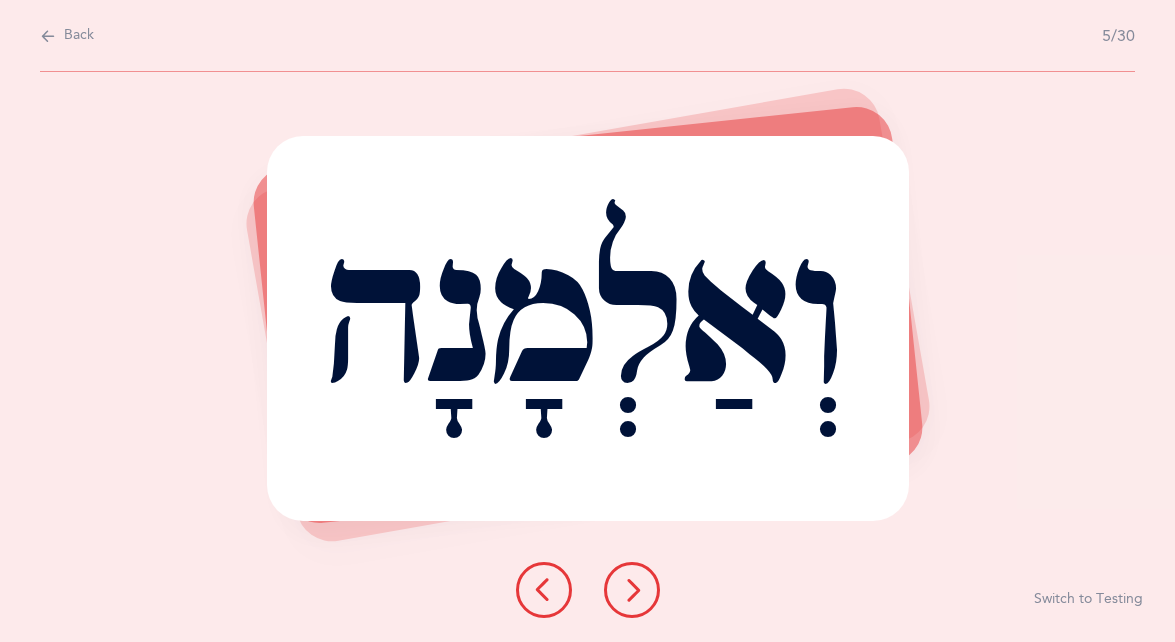 click at bounding box center [632, 590] 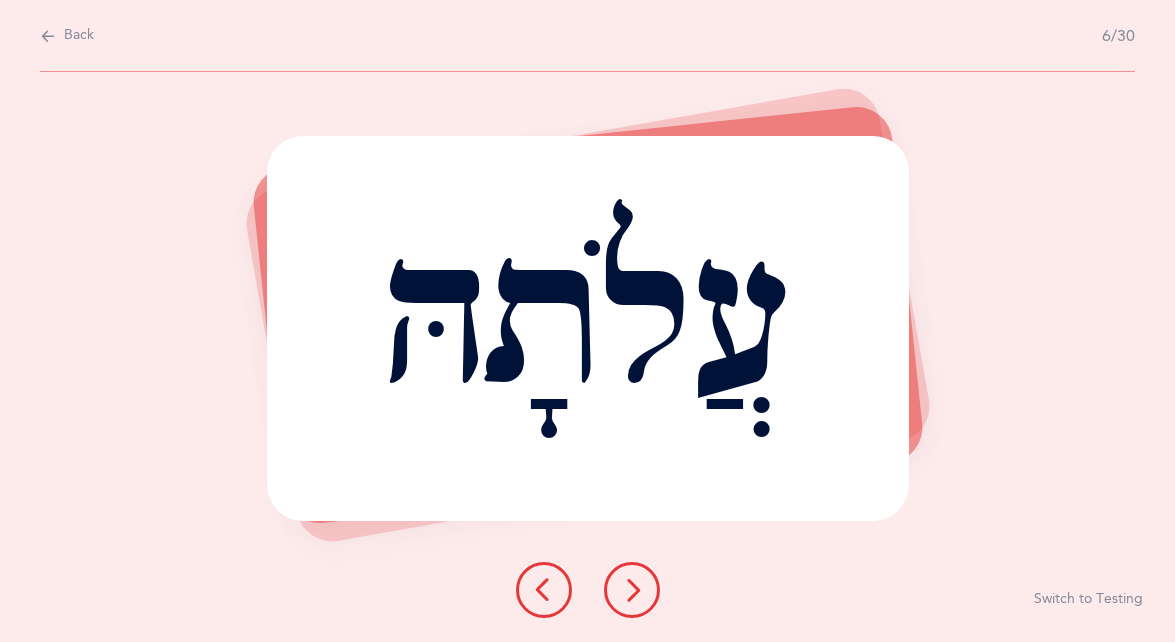 click at bounding box center [632, 590] 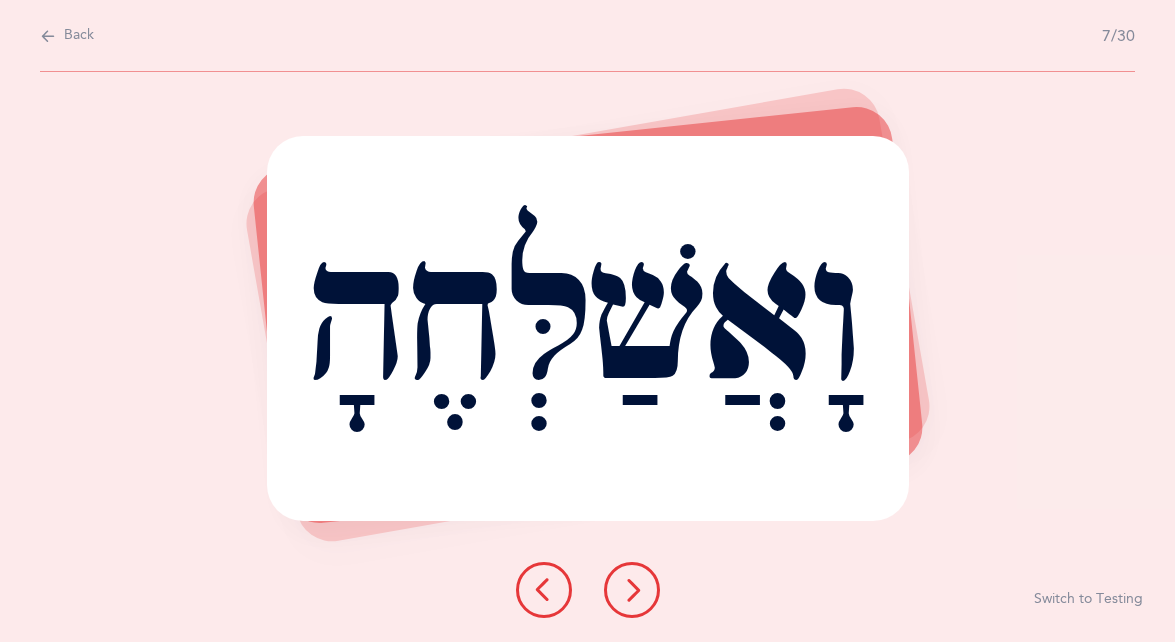 click at bounding box center (632, 590) 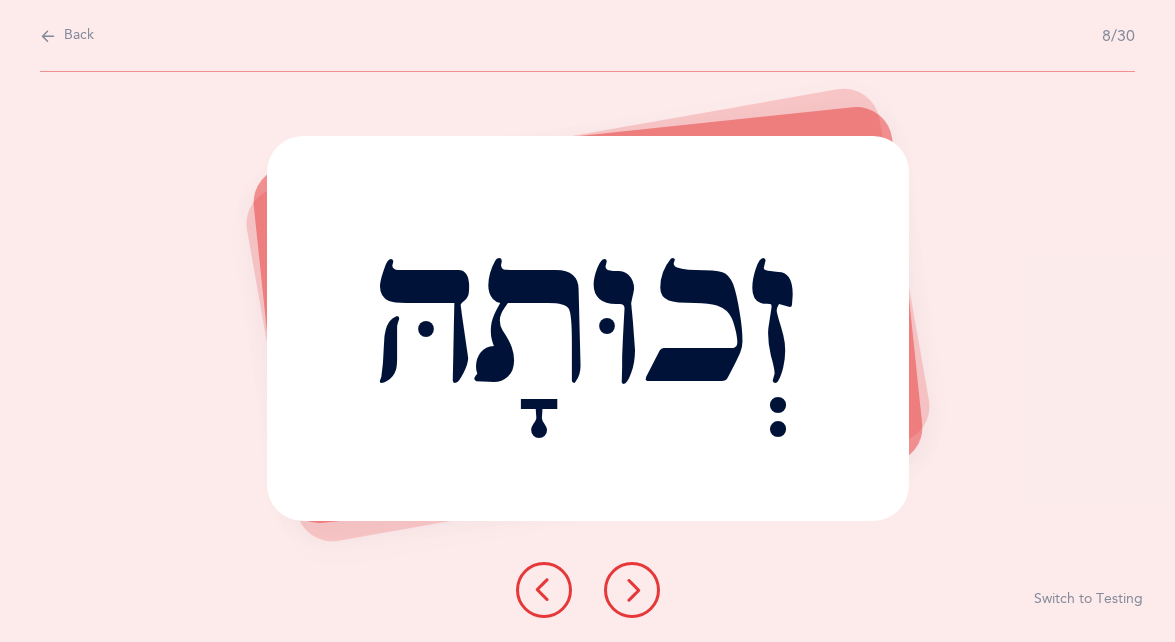 click at bounding box center (632, 590) 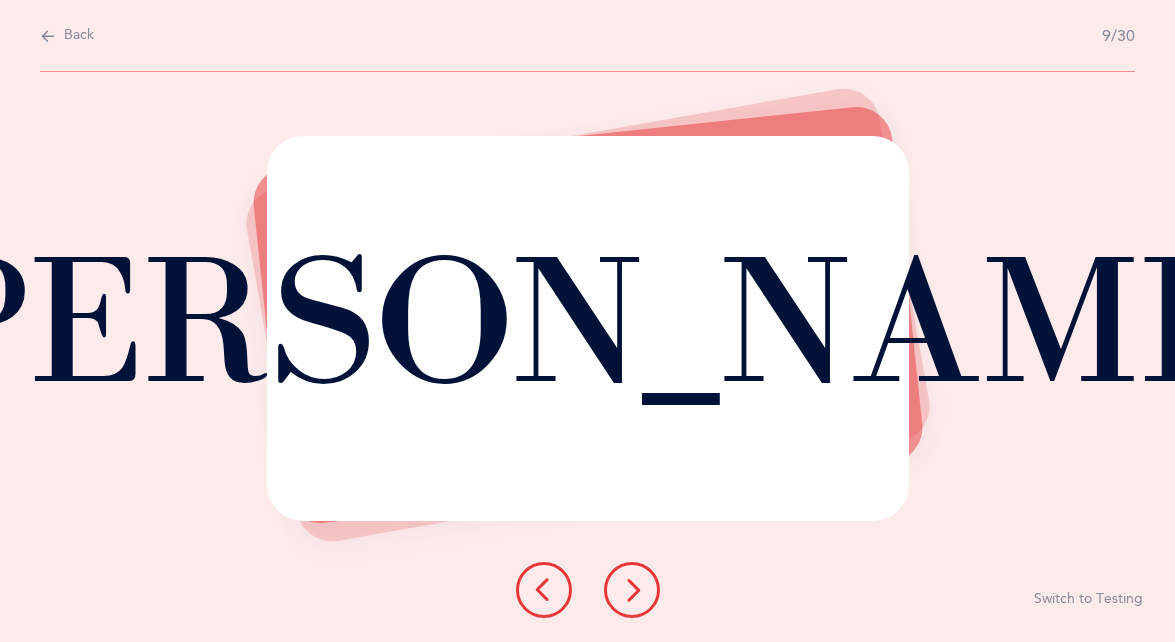 click at bounding box center (632, 590) 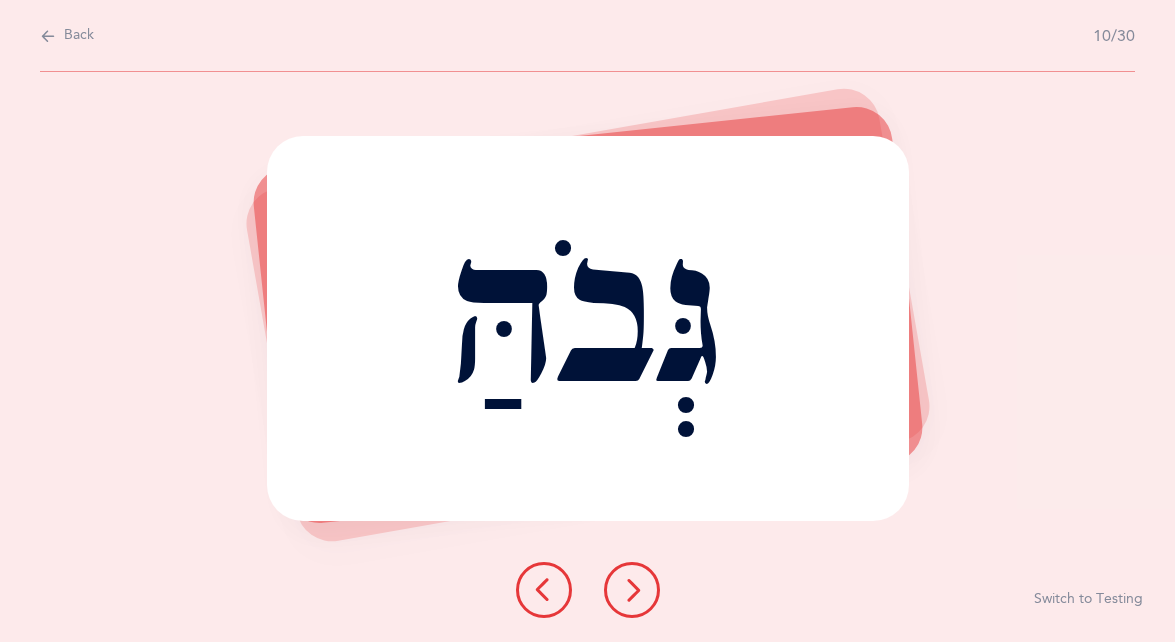 click at bounding box center [632, 590] 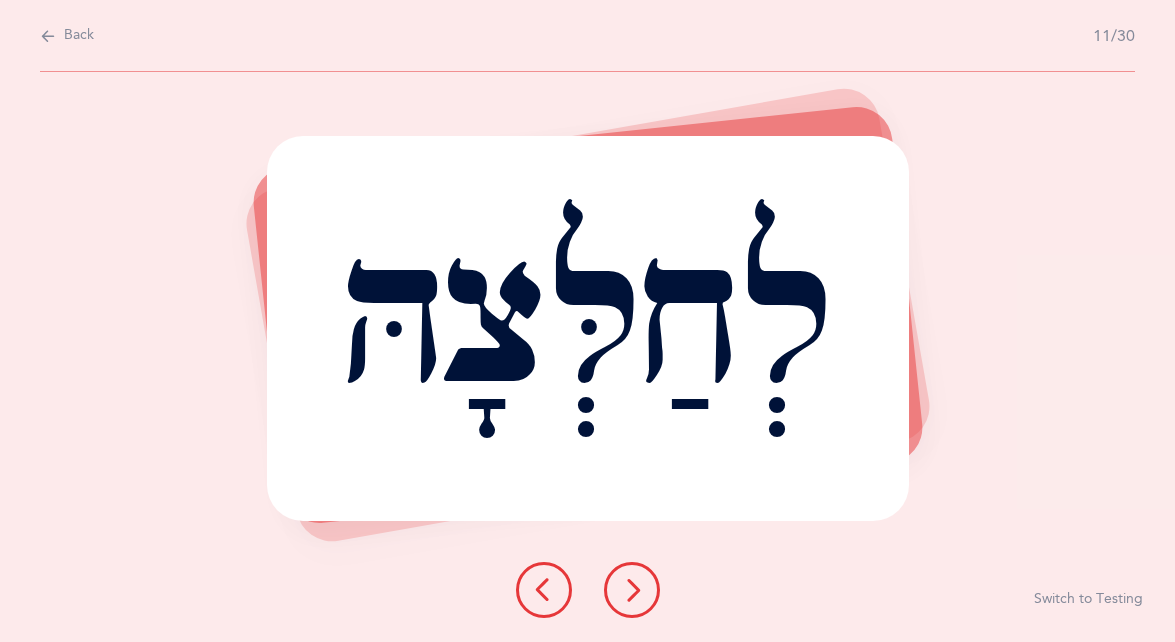 click at bounding box center [632, 590] 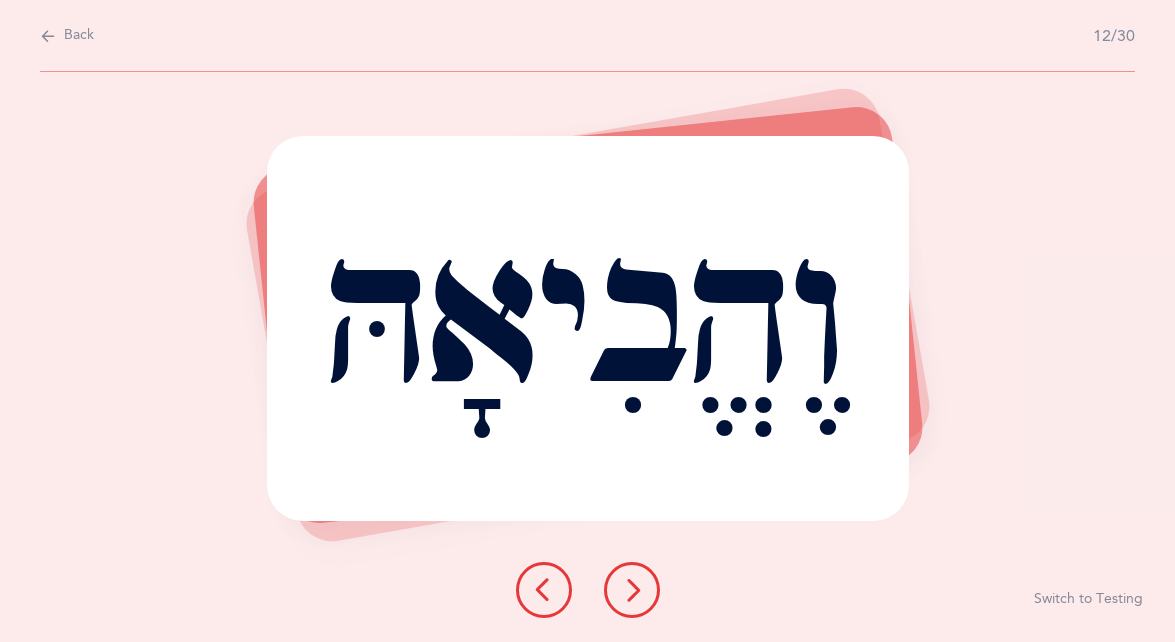 click at bounding box center (632, 590) 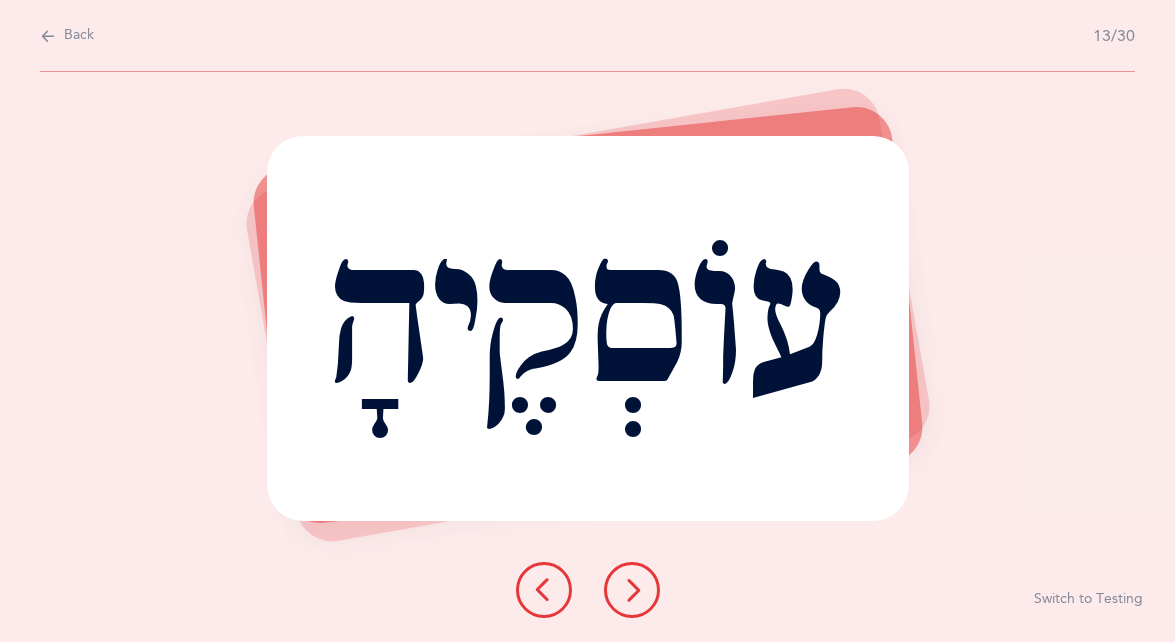 click at bounding box center [632, 590] 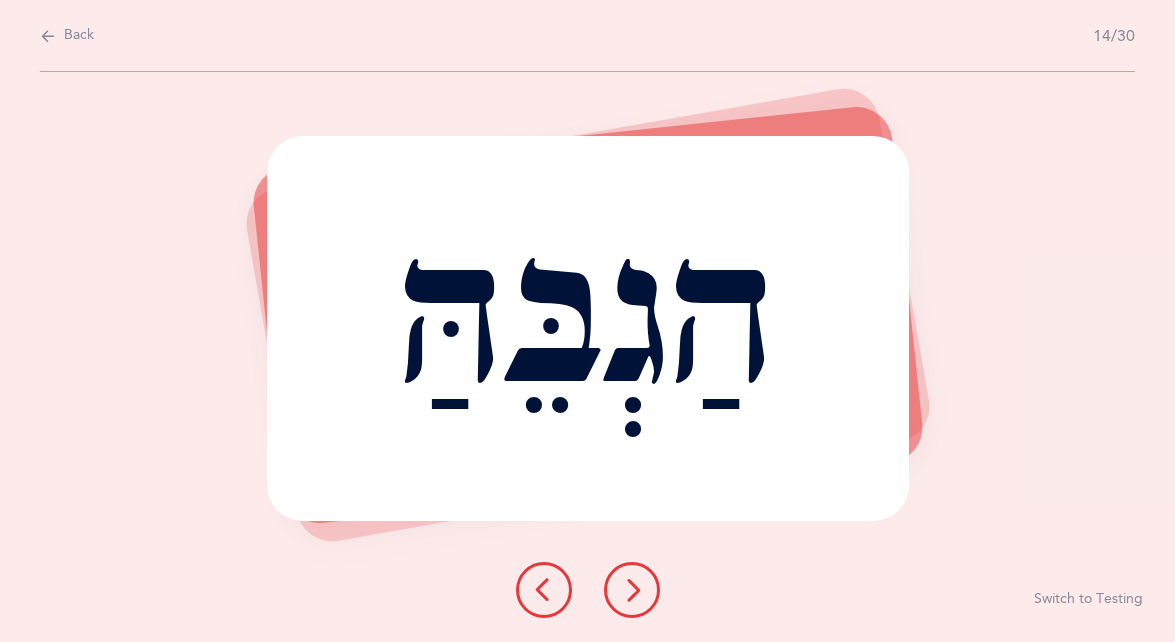 click at bounding box center [632, 590] 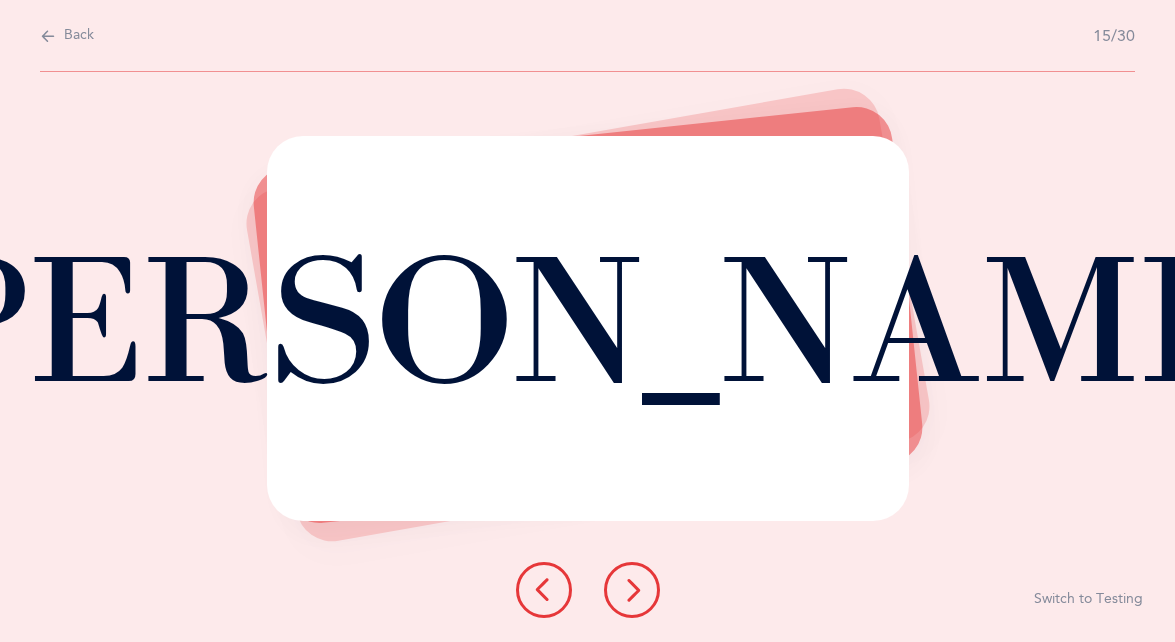 click at bounding box center (632, 590) 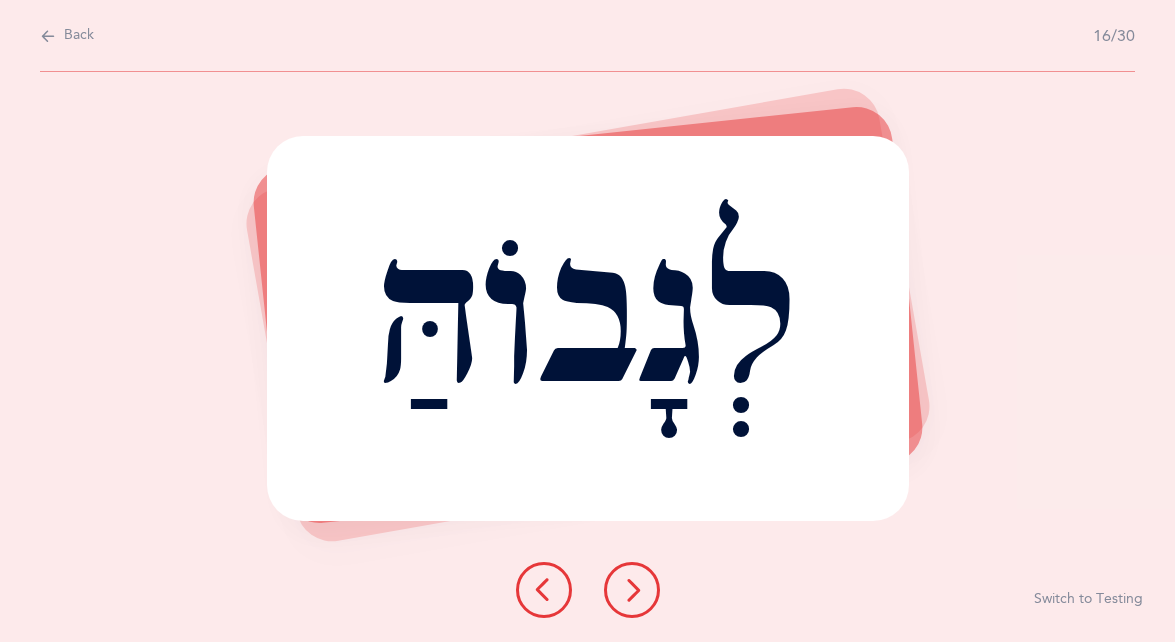 click at bounding box center (632, 590) 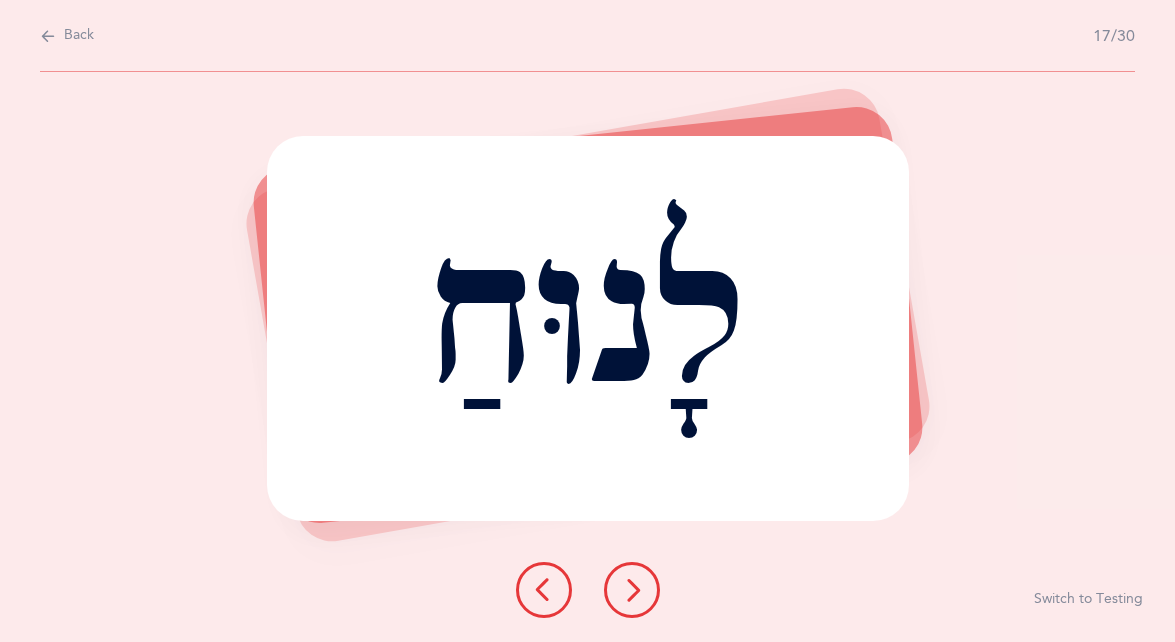 click at bounding box center [632, 590] 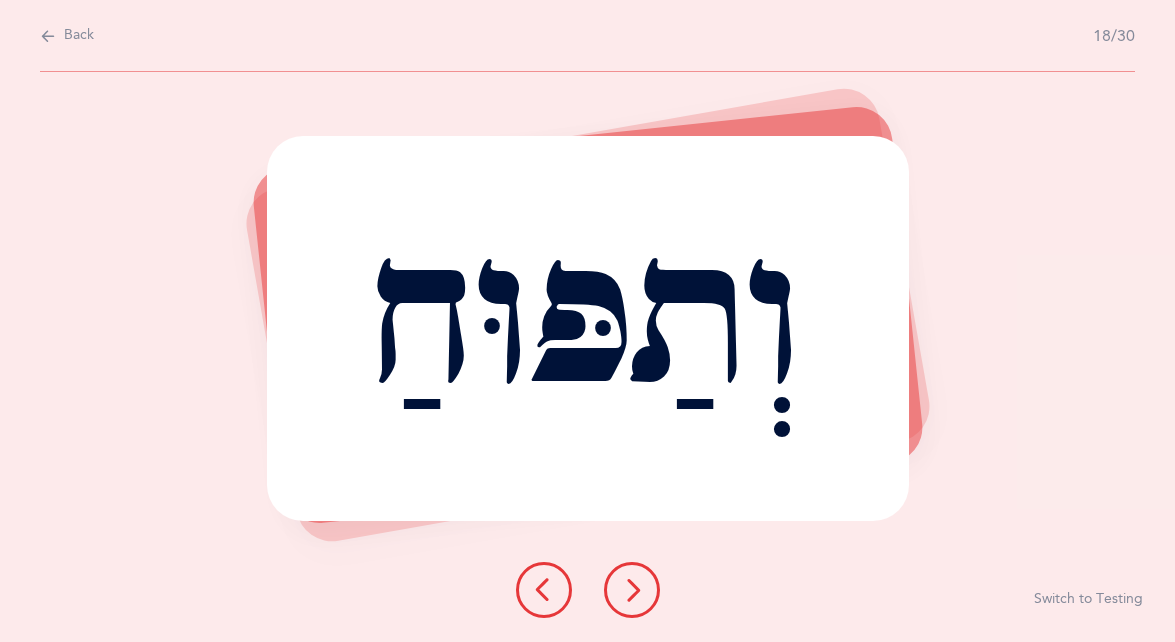 click at bounding box center [632, 590] 